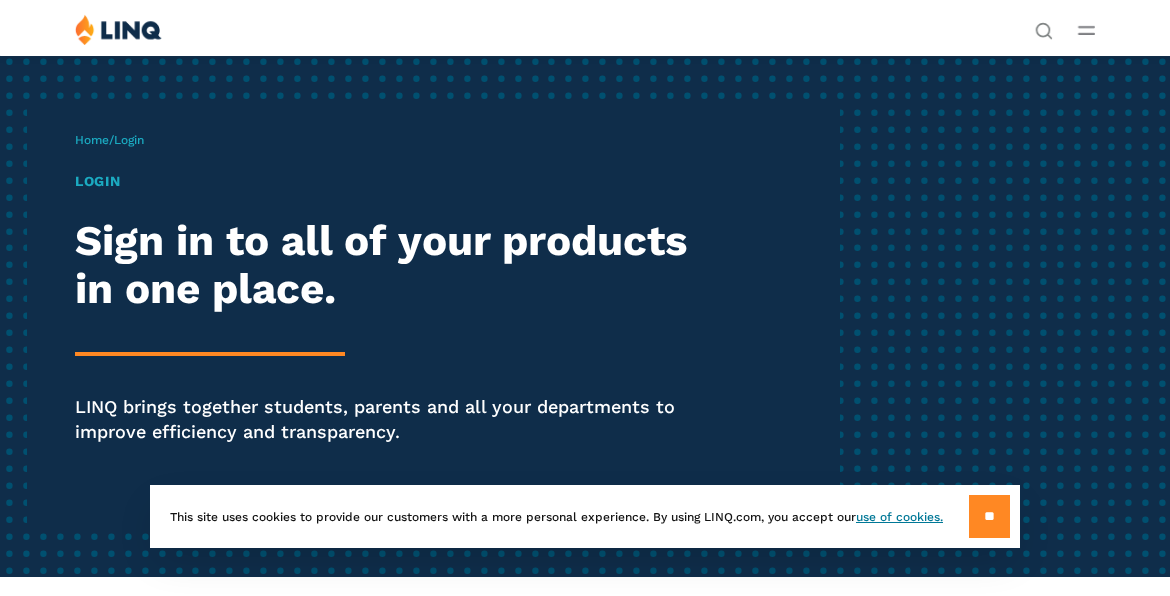 scroll, scrollTop: 0, scrollLeft: 0, axis: both 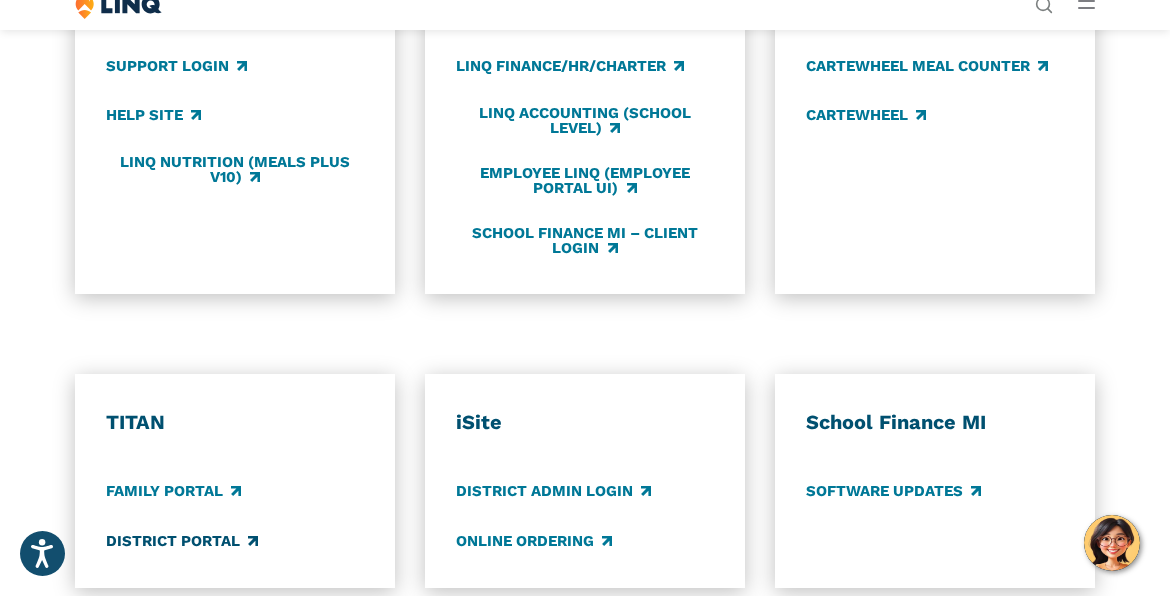 click on "District Portal" at bounding box center [182, 541] 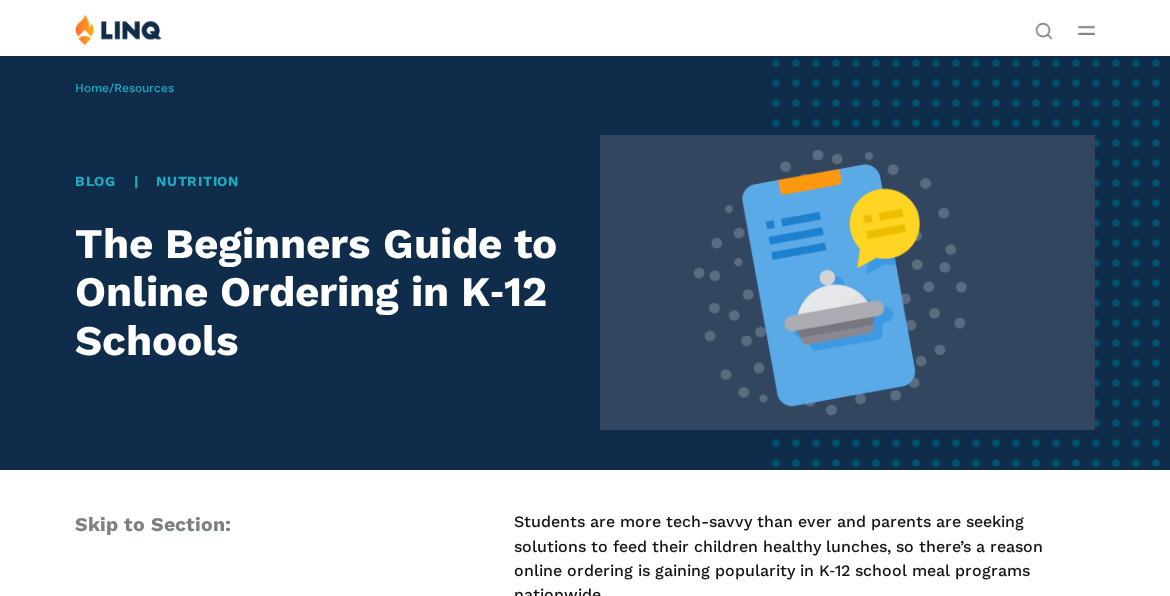 scroll, scrollTop: 0, scrollLeft: 0, axis: both 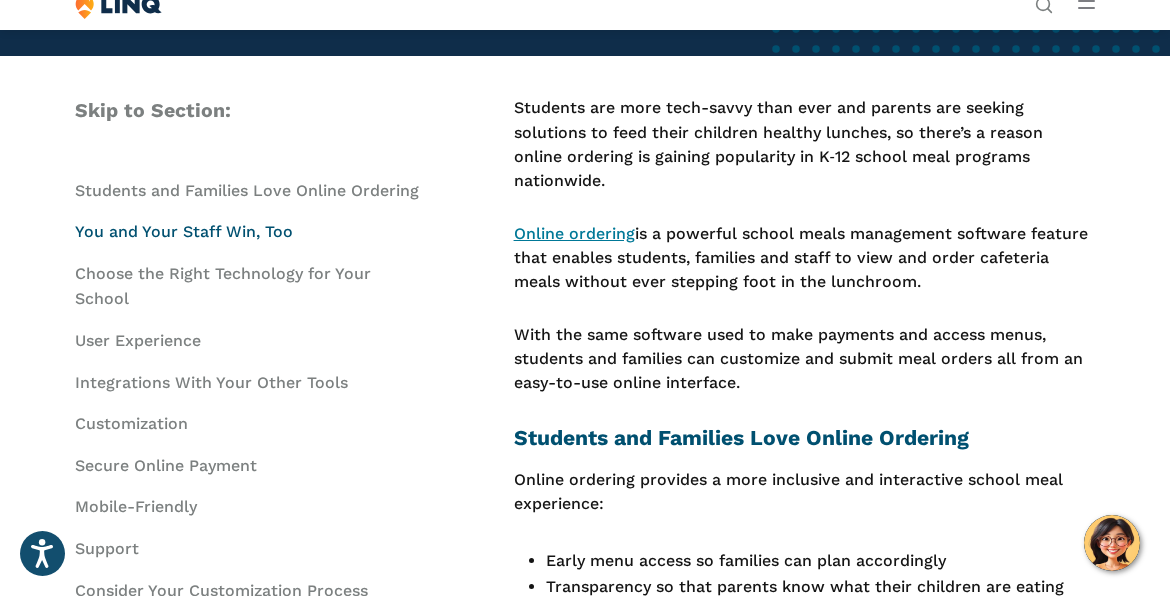 click on "You and Your Staff Win, Too" at bounding box center (184, 231) 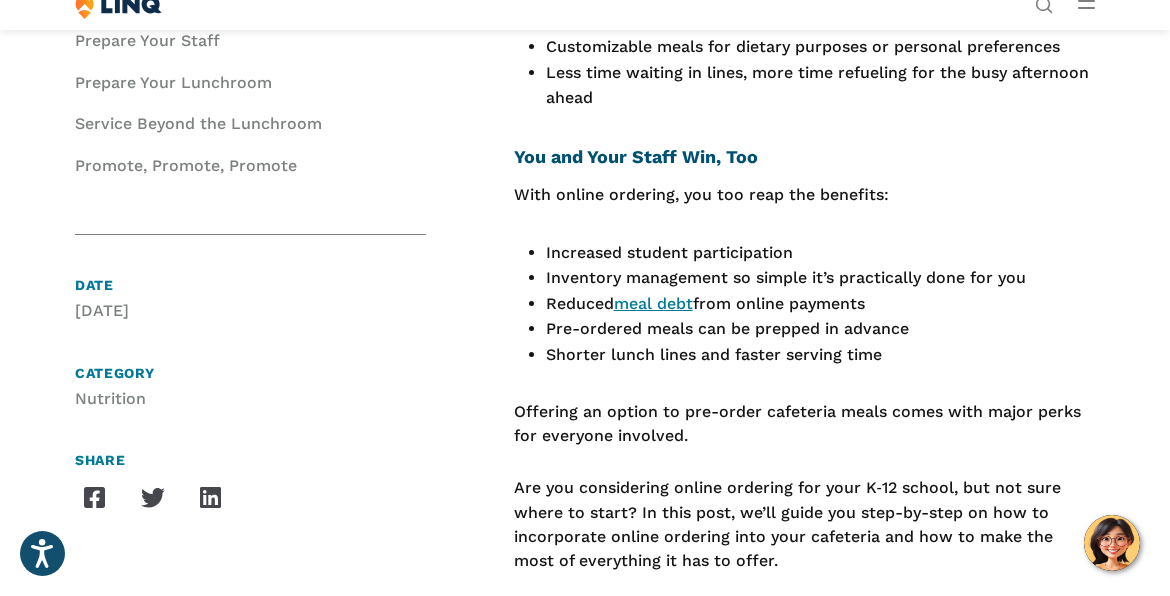 scroll, scrollTop: 472, scrollLeft: 0, axis: vertical 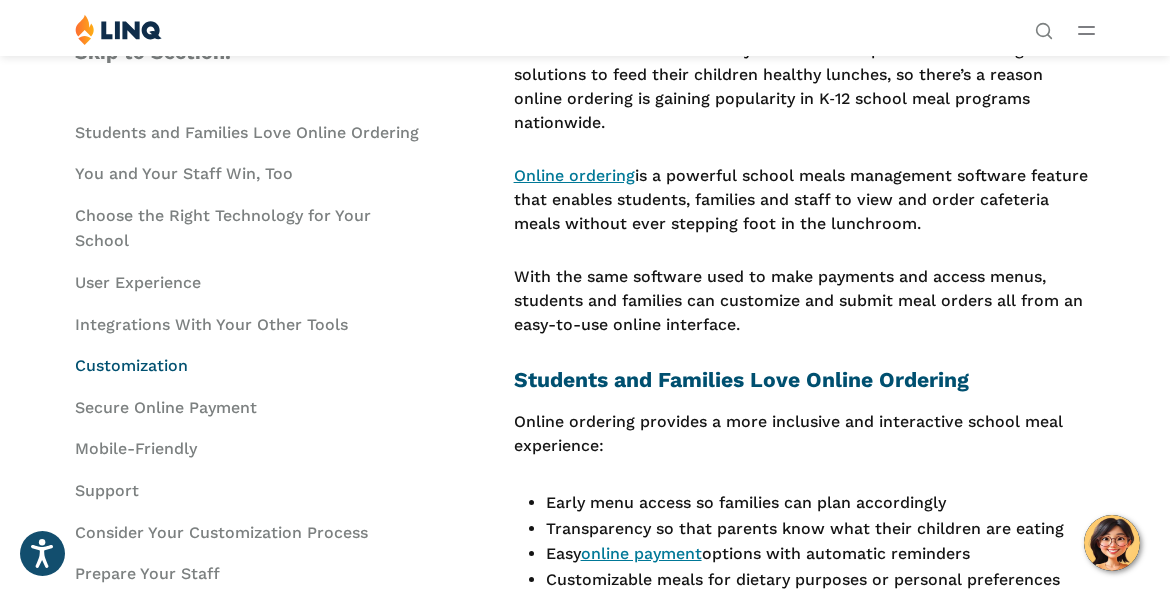 click on "Customization" at bounding box center [131, 365] 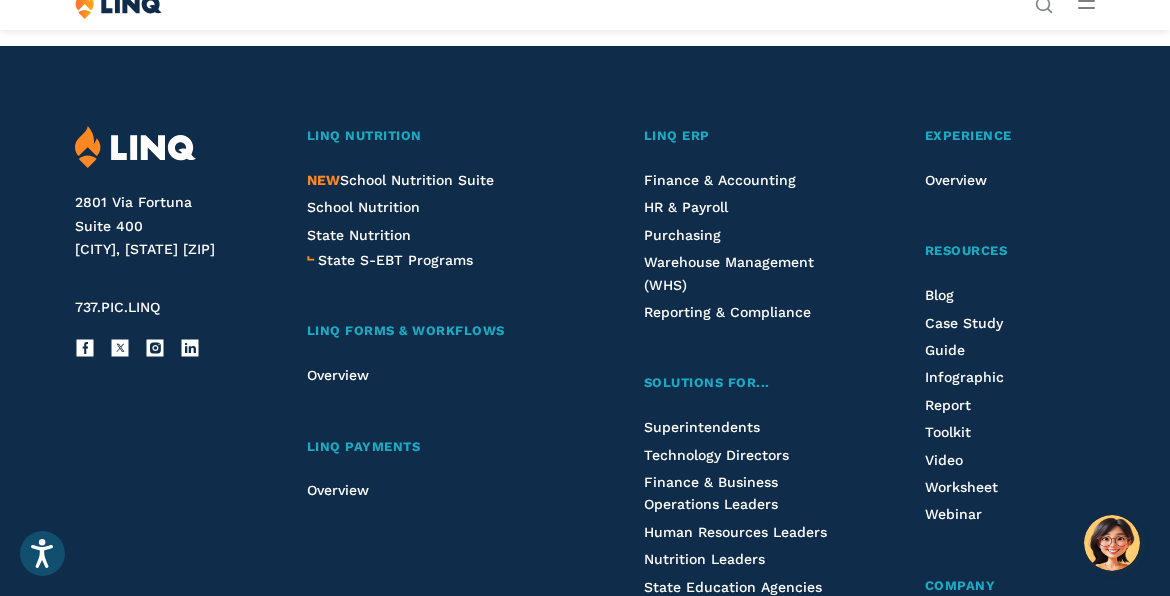 scroll, scrollTop: 6208, scrollLeft: 0, axis: vertical 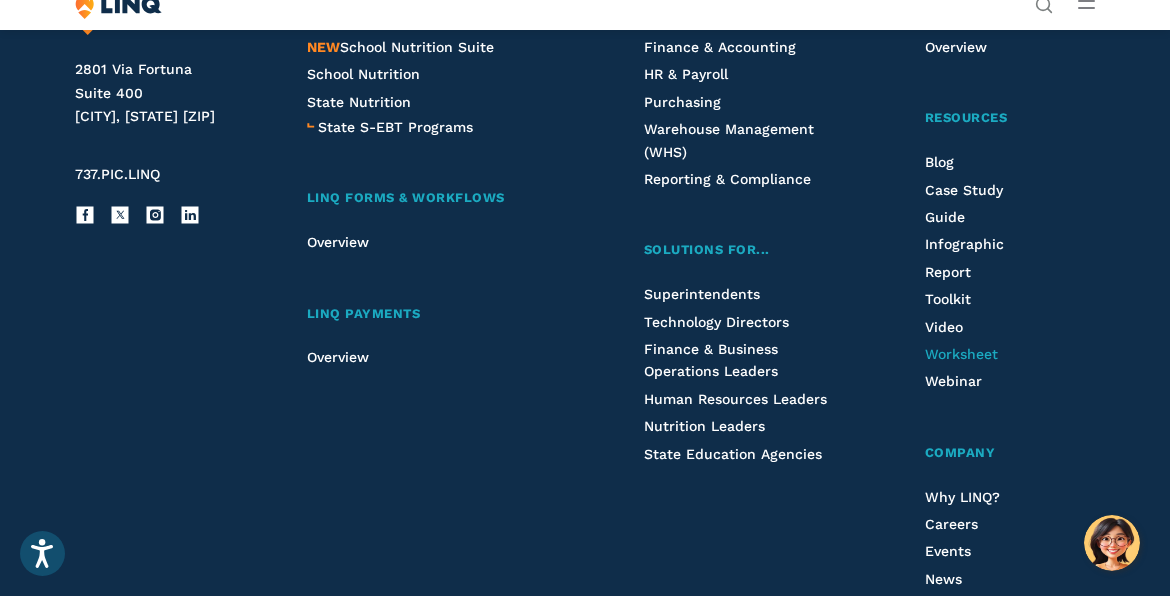 click on "Worksheet" at bounding box center (961, 354) 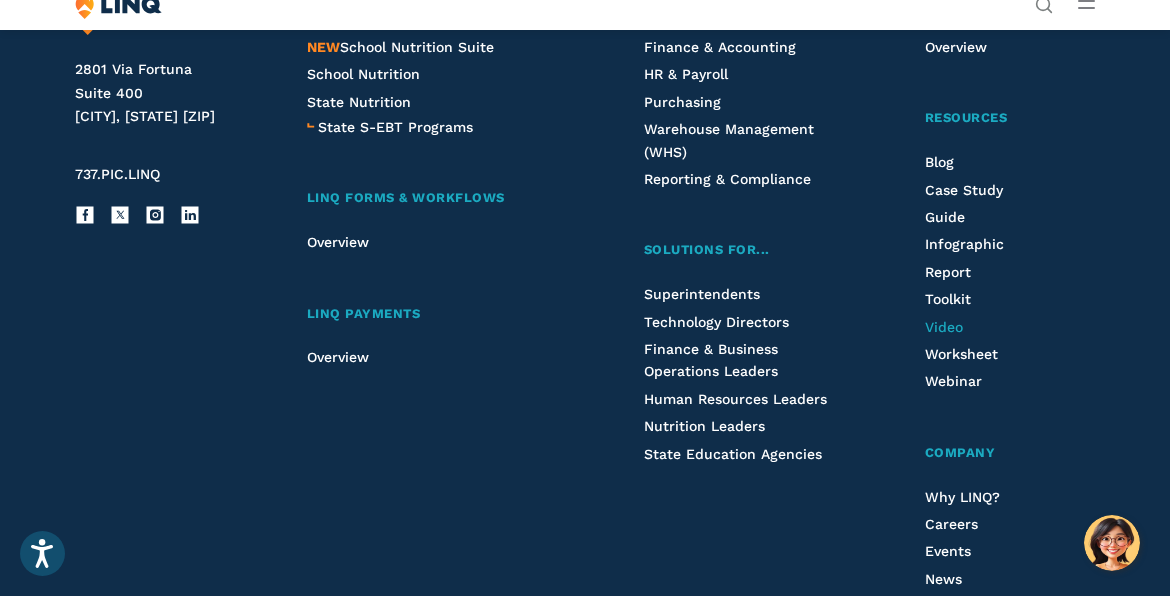 click on "Video" at bounding box center (944, 327) 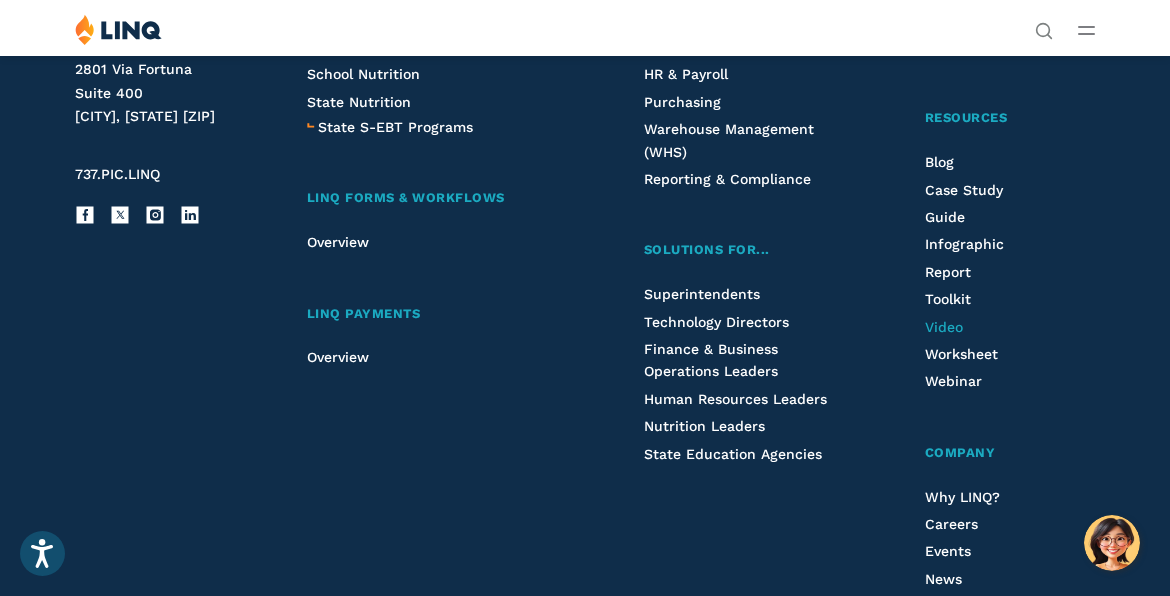 scroll, scrollTop: 1031, scrollLeft: 0, axis: vertical 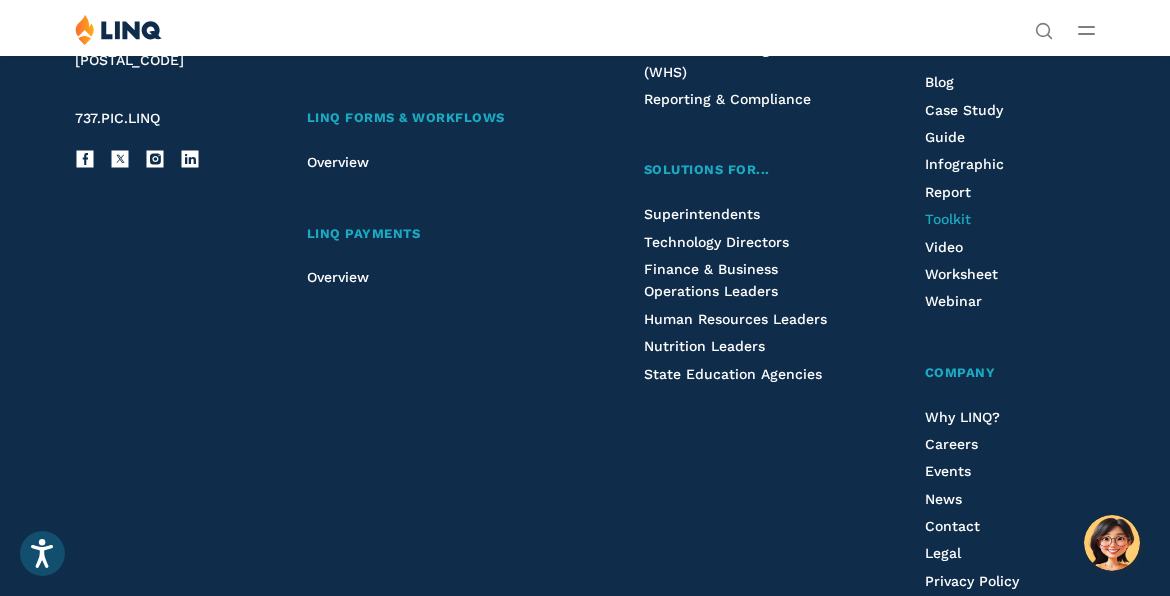 click on "Toolkit" at bounding box center [948, 219] 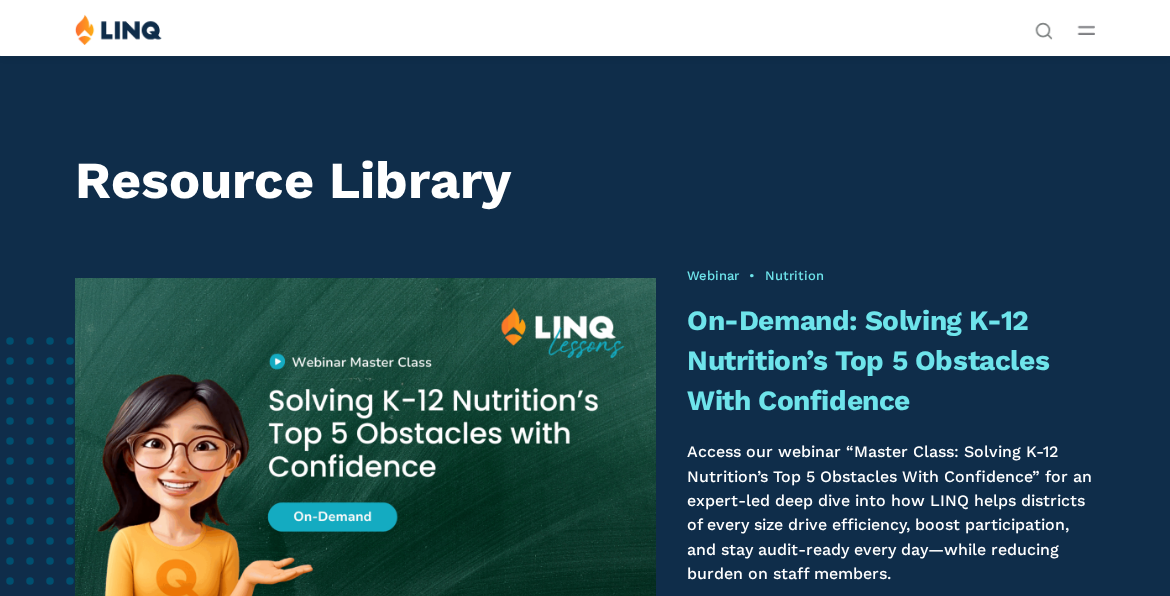 scroll, scrollTop: 1140, scrollLeft: 0, axis: vertical 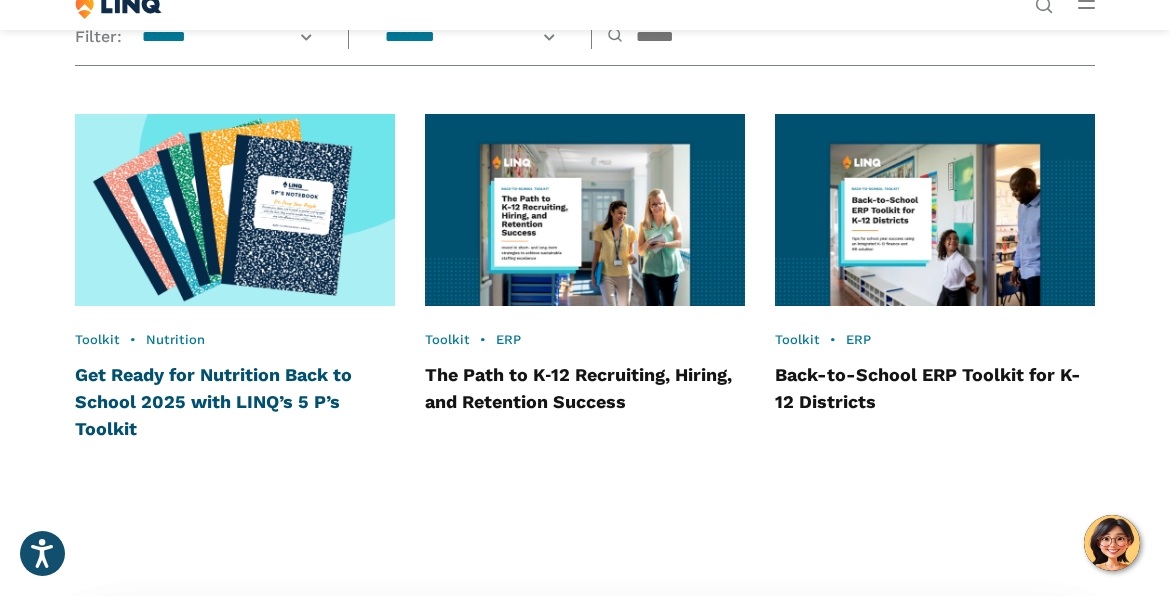 click on "Get Ready for Nutrition Back to School 2025 with LINQ’s 5 P’s Toolkit" at bounding box center (213, 401) 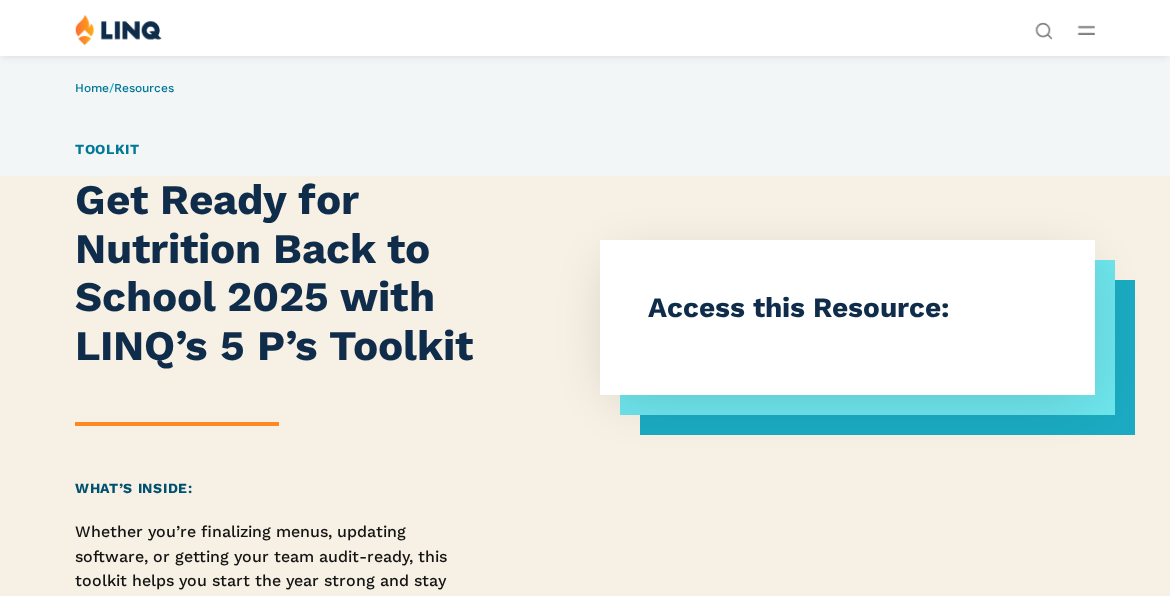 scroll, scrollTop: 0, scrollLeft: 0, axis: both 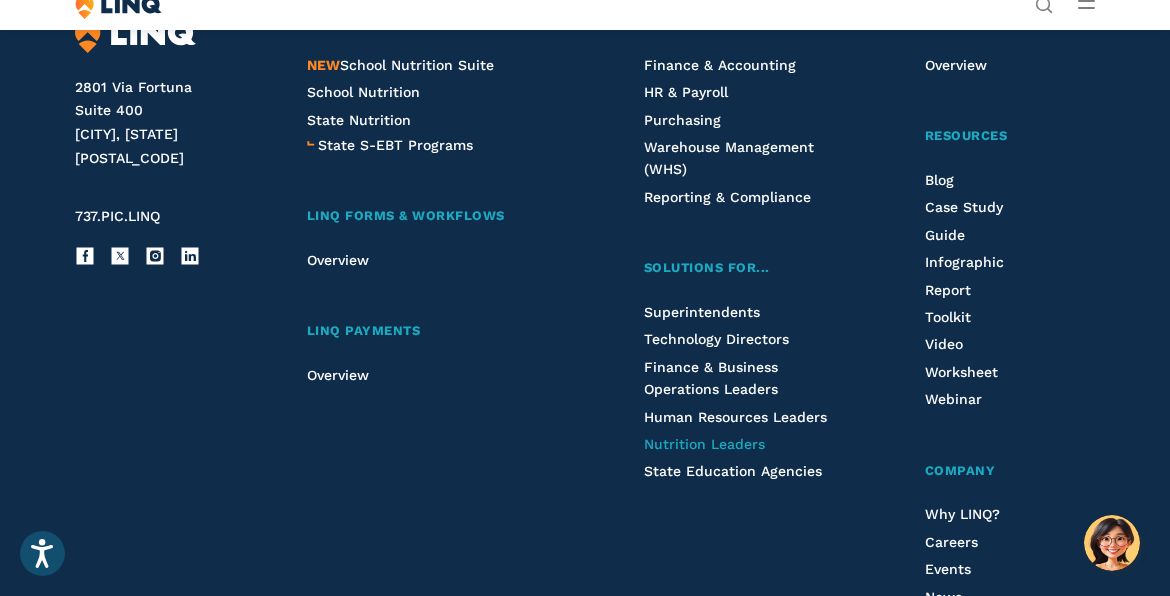 click on "Nutrition Leaders" at bounding box center (704, 444) 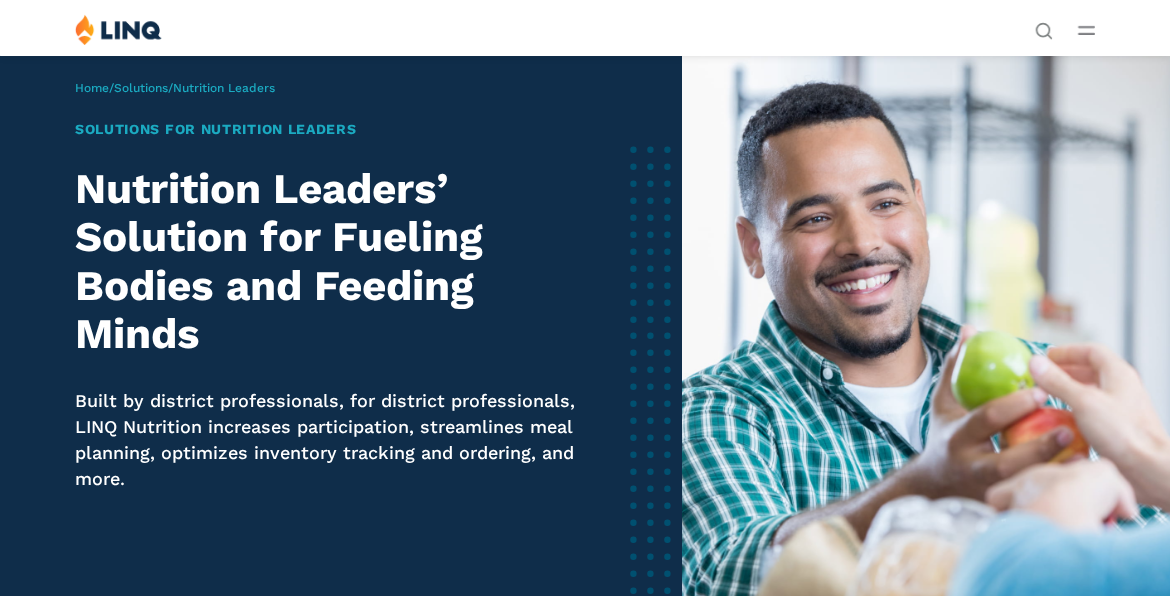 scroll, scrollTop: 0, scrollLeft: 0, axis: both 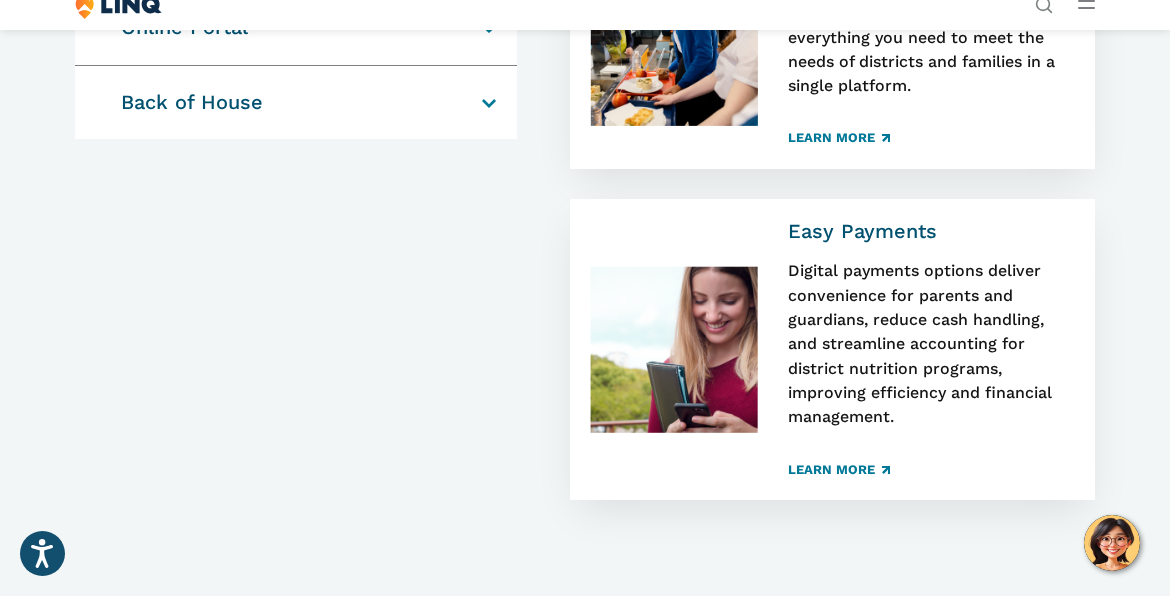 click on "Online Portal" at bounding box center [288, 28] 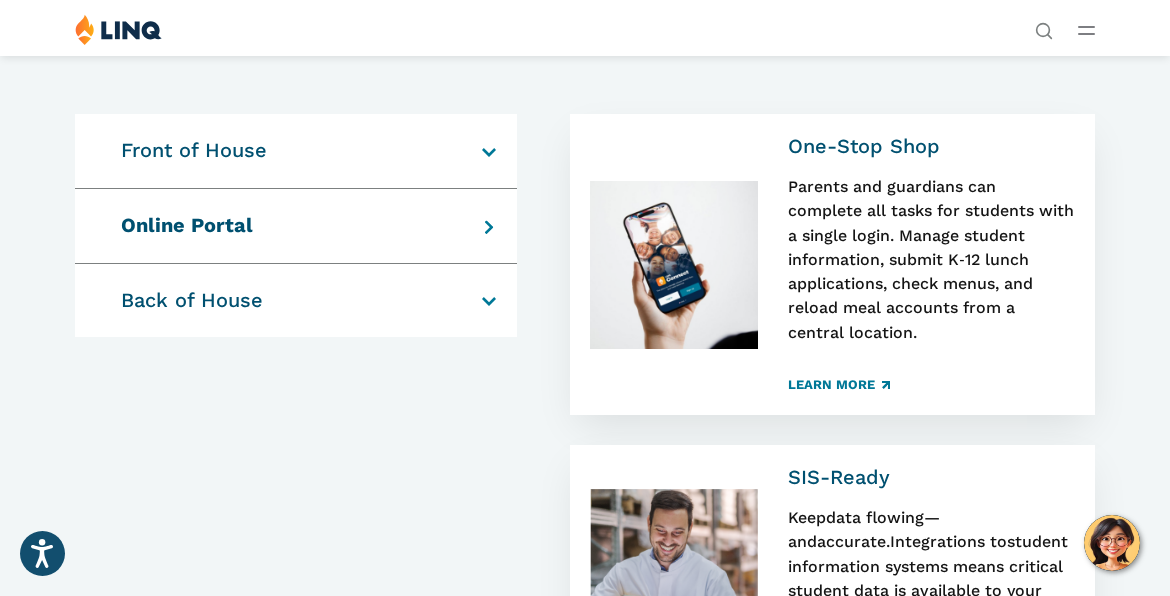 scroll, scrollTop: 1381, scrollLeft: 0, axis: vertical 